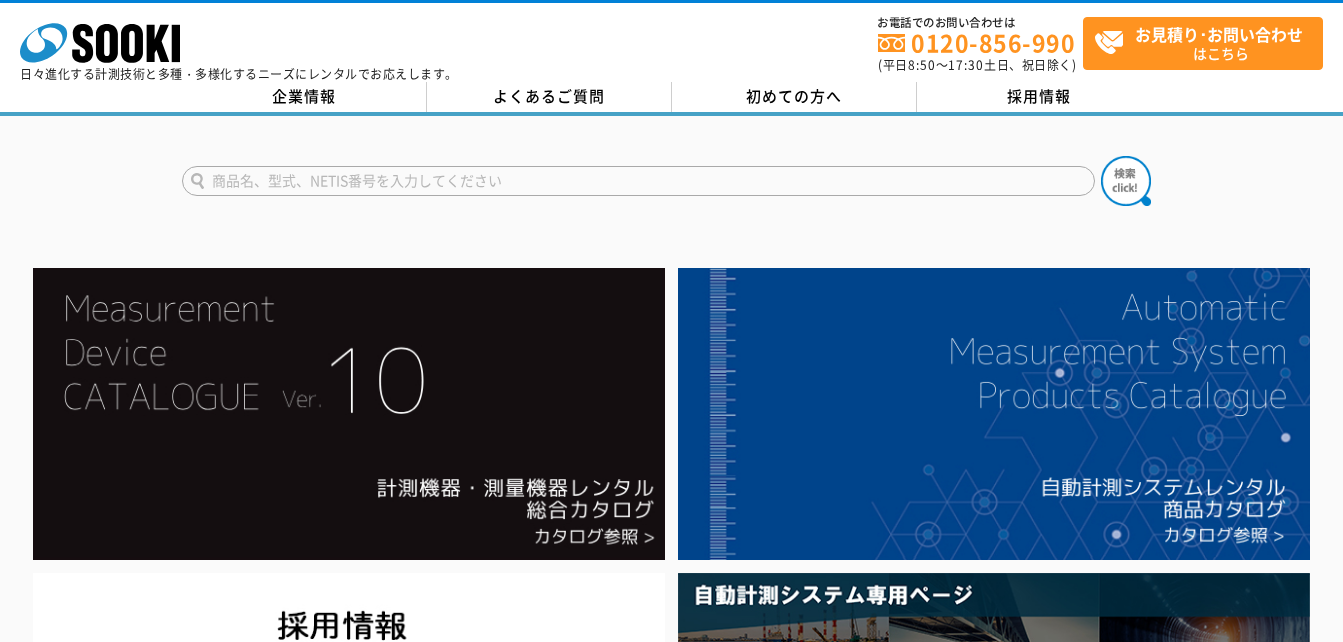 scroll, scrollTop: 0, scrollLeft: 0, axis: both 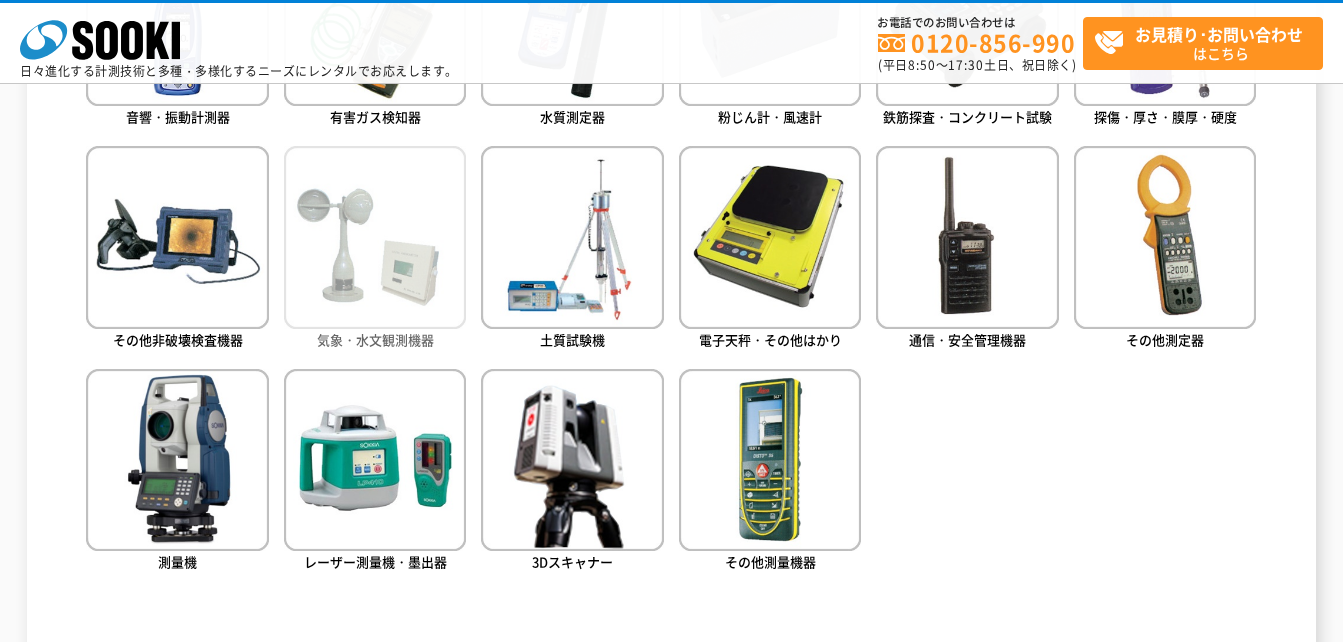 click at bounding box center [375, 237] 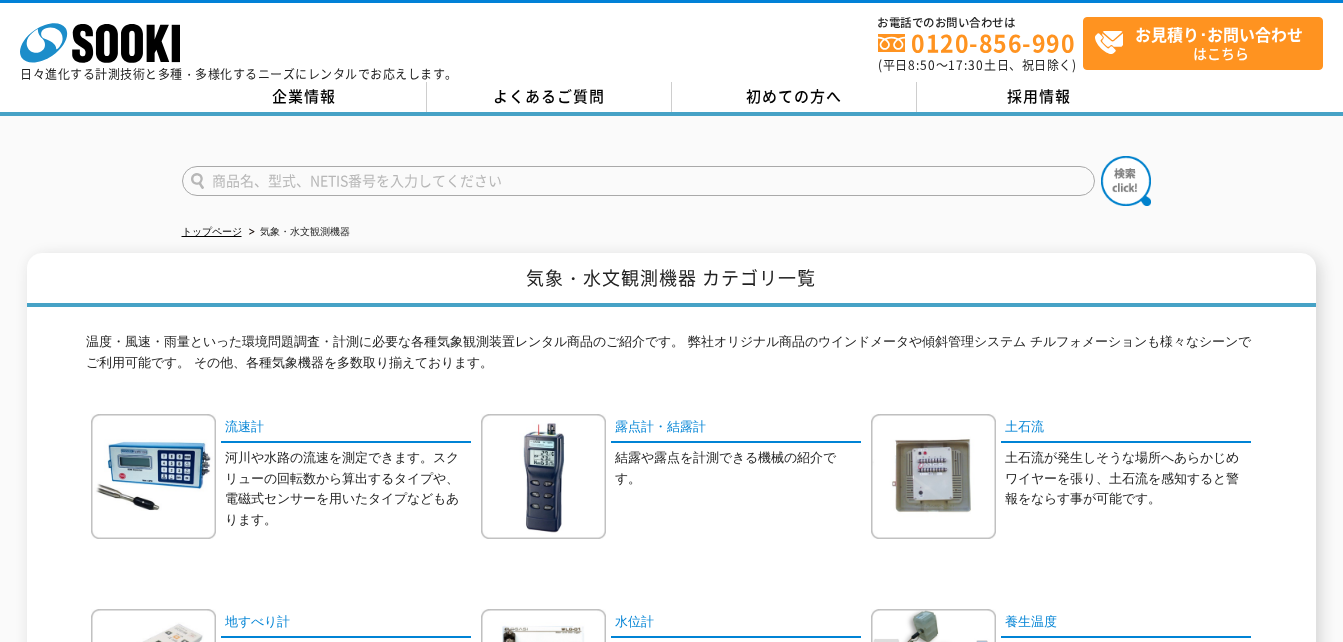 scroll, scrollTop: 0, scrollLeft: 0, axis: both 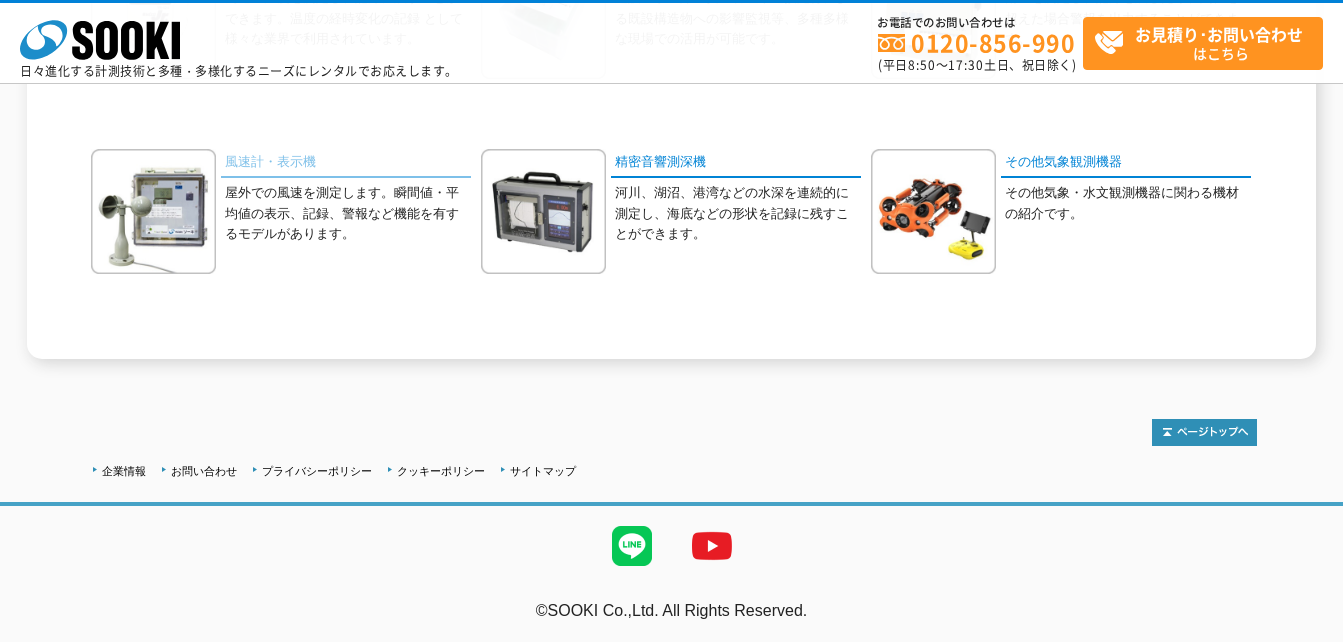 click on "風速計・表示機" at bounding box center [346, 163] 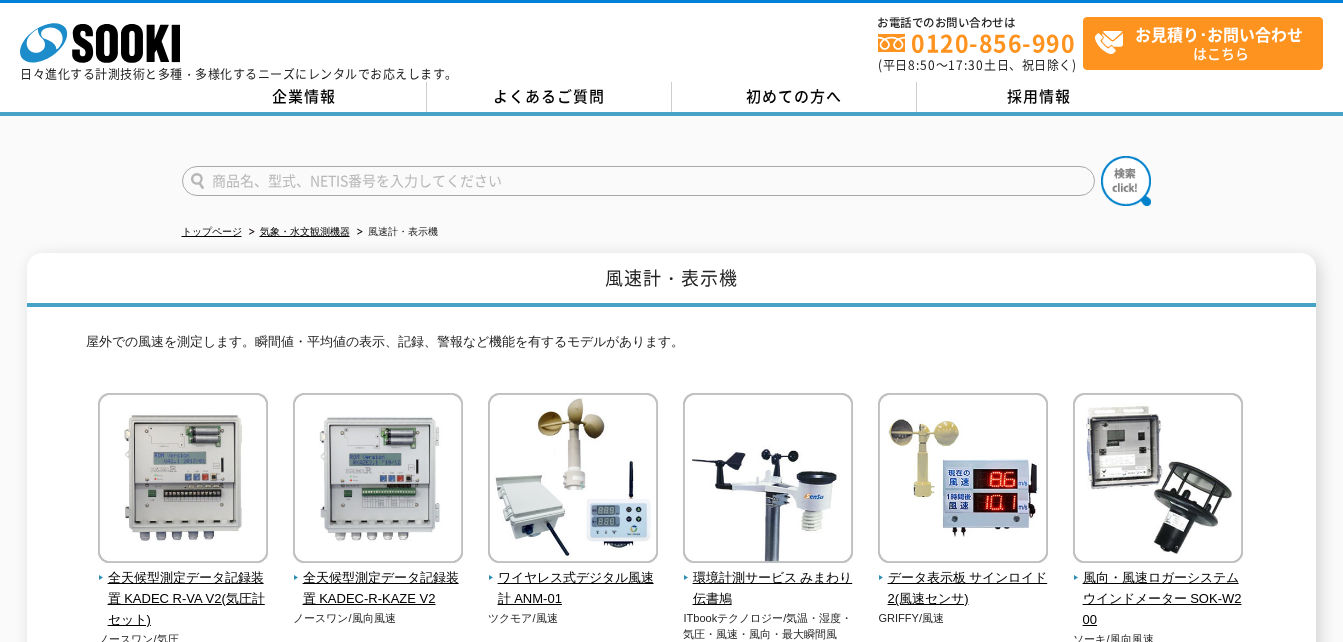 scroll, scrollTop: 0, scrollLeft: 0, axis: both 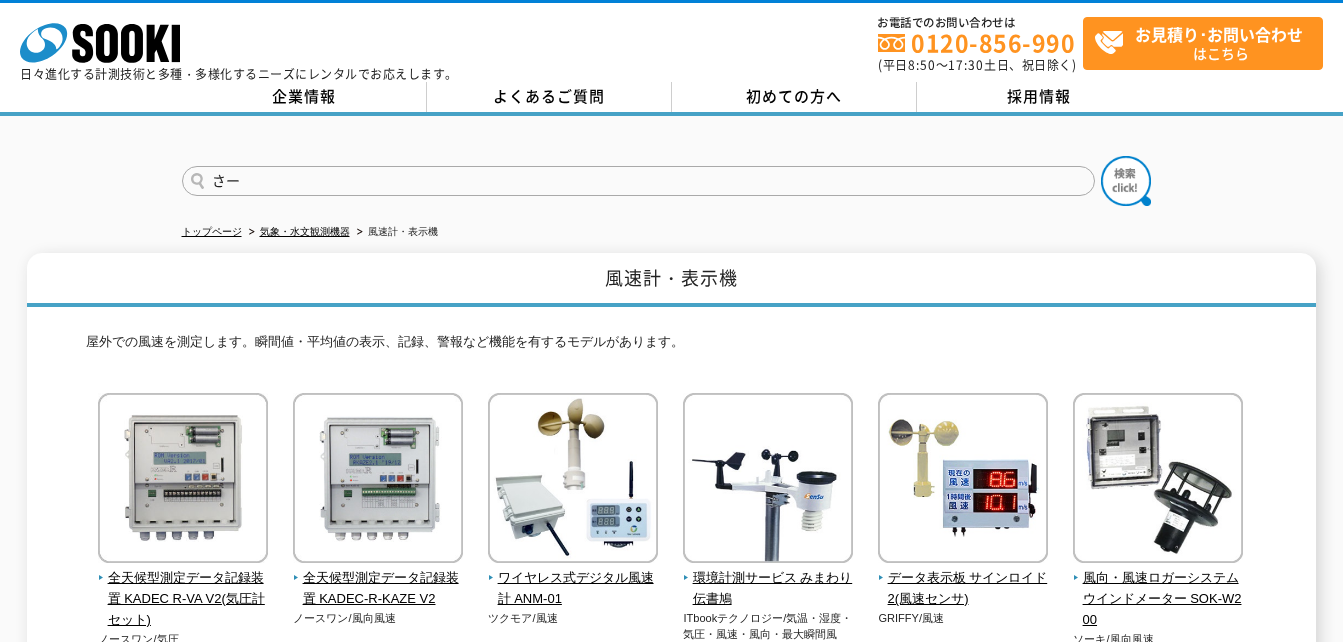 type on "さ" 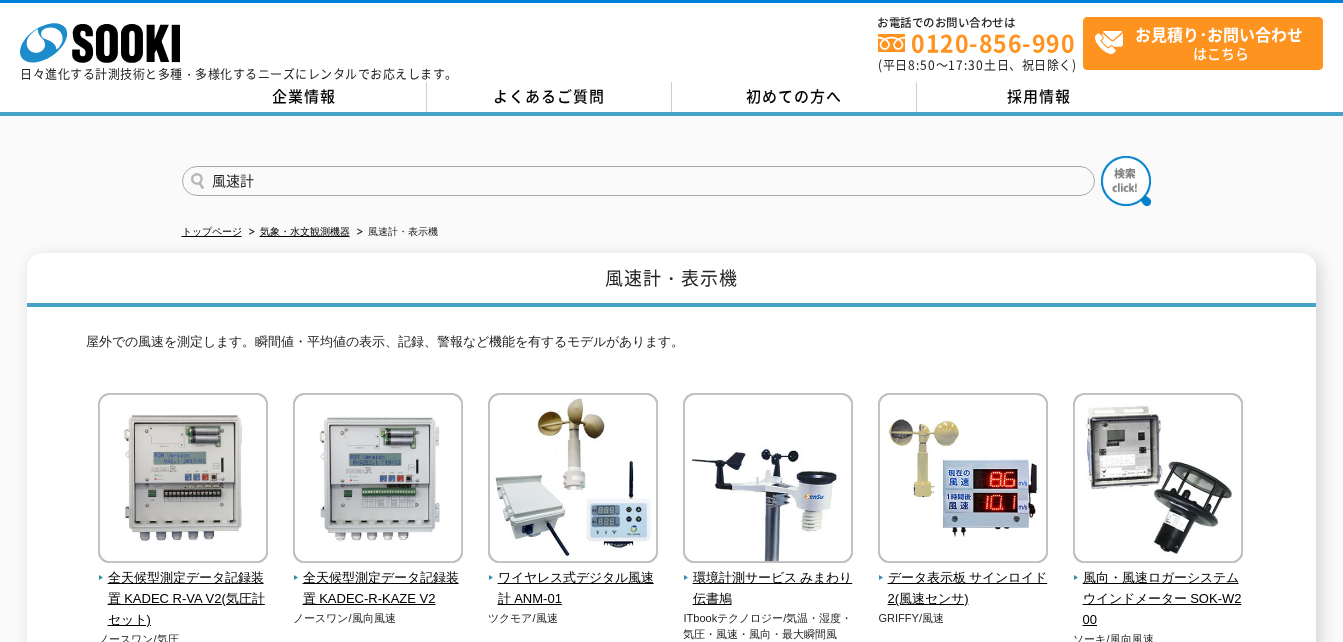 type on "風速計" 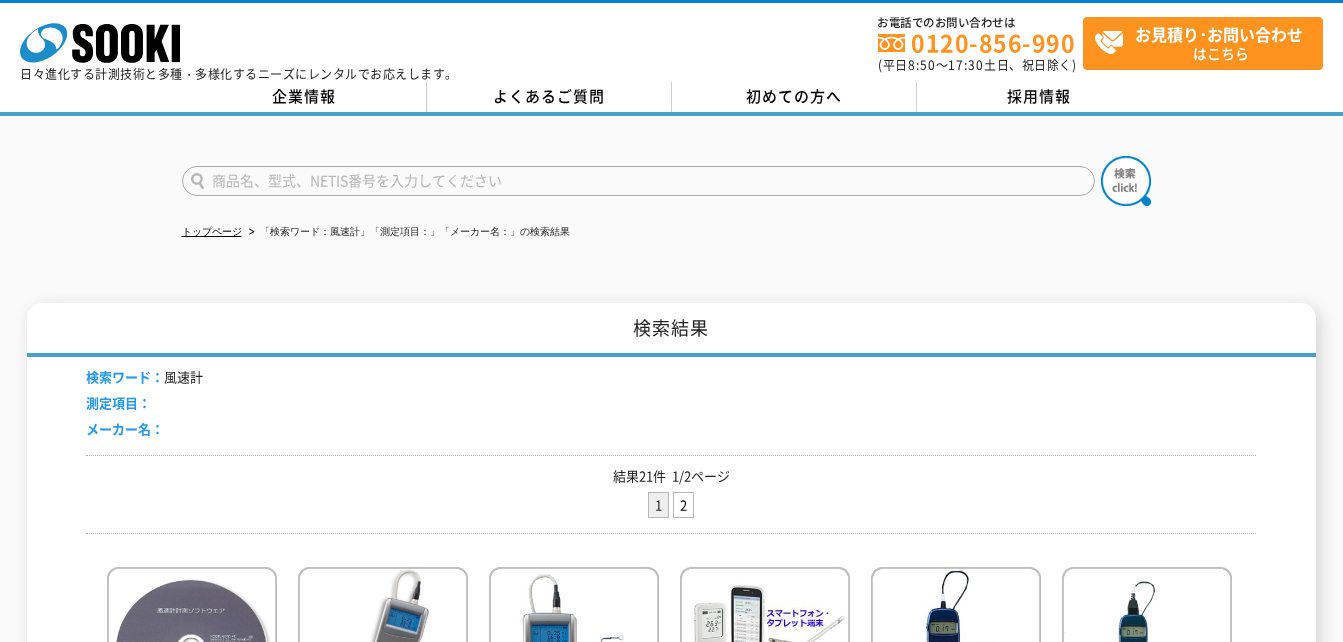 scroll, scrollTop: 0, scrollLeft: 0, axis: both 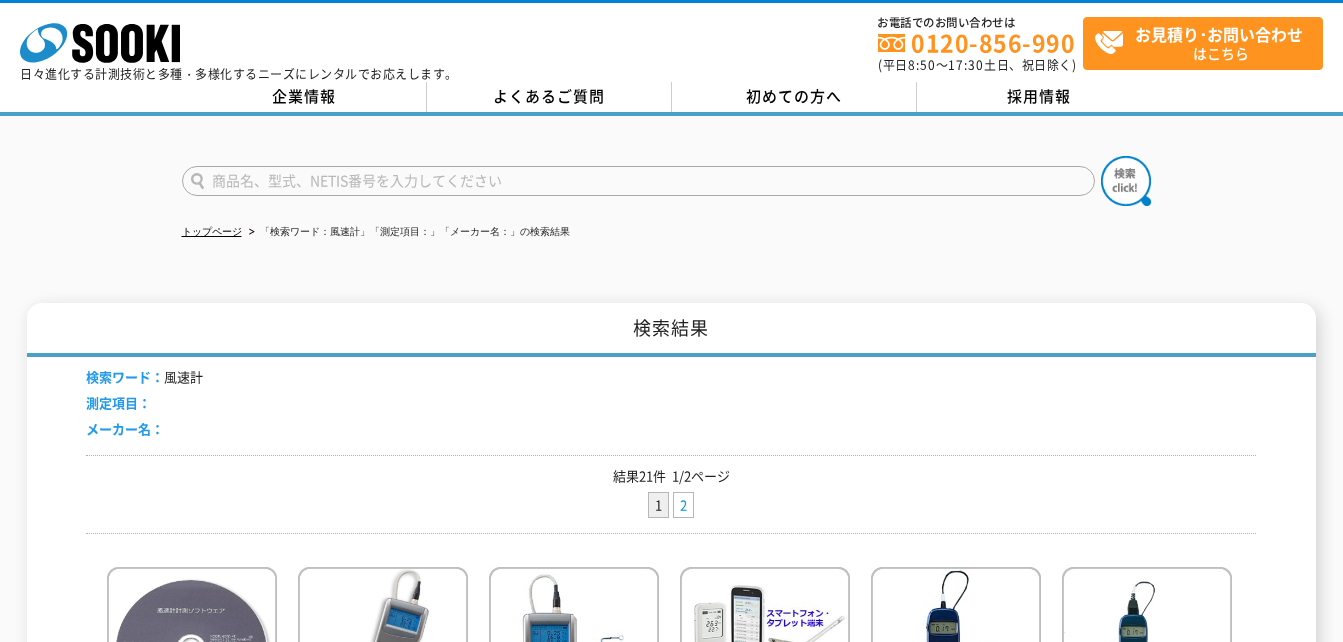 click on "2" at bounding box center [683, 505] 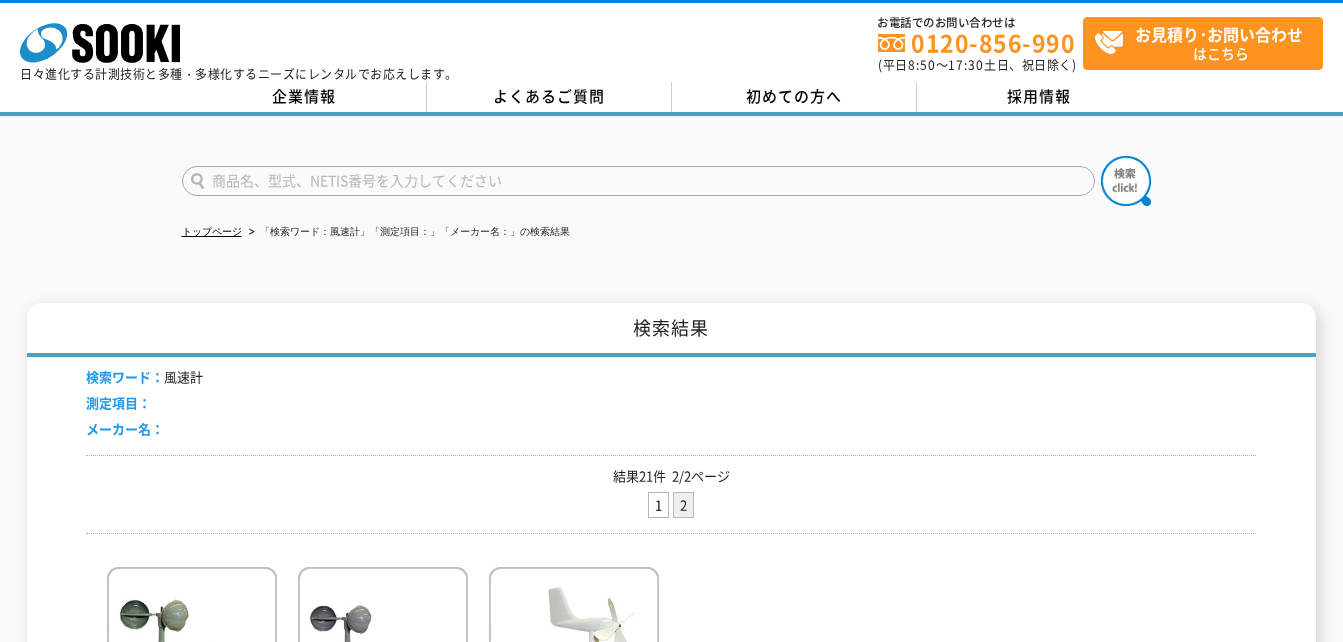 scroll, scrollTop: 400, scrollLeft: 0, axis: vertical 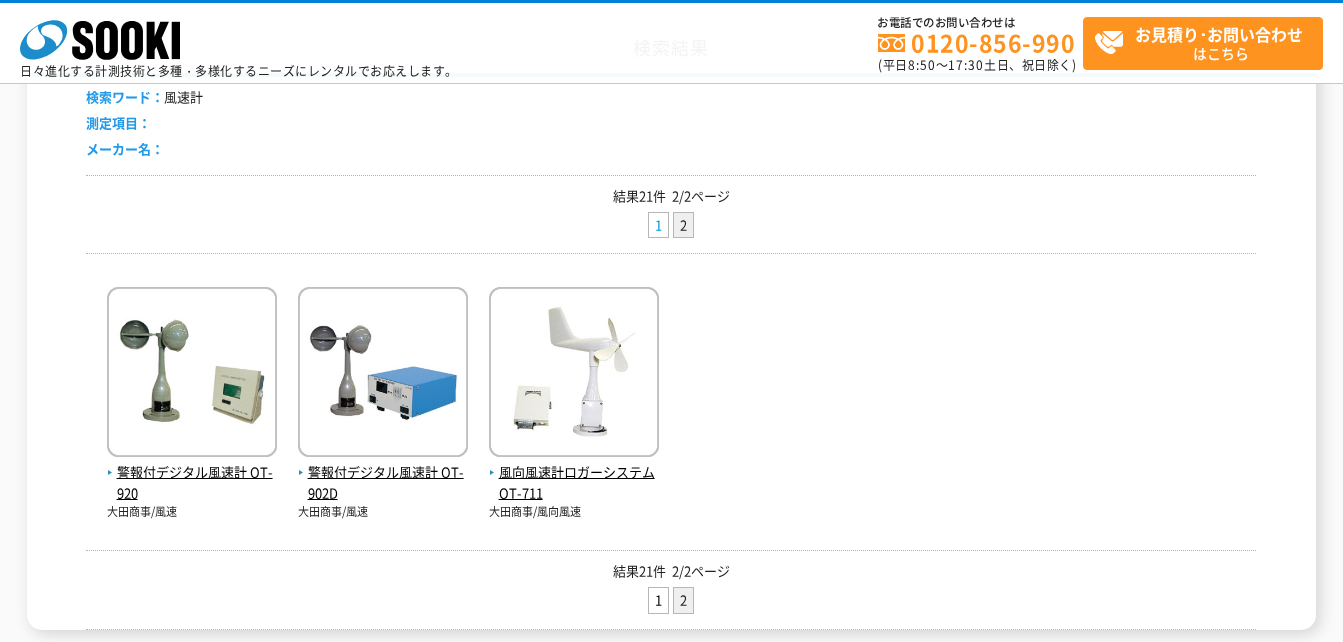 click on "1" at bounding box center [658, 225] 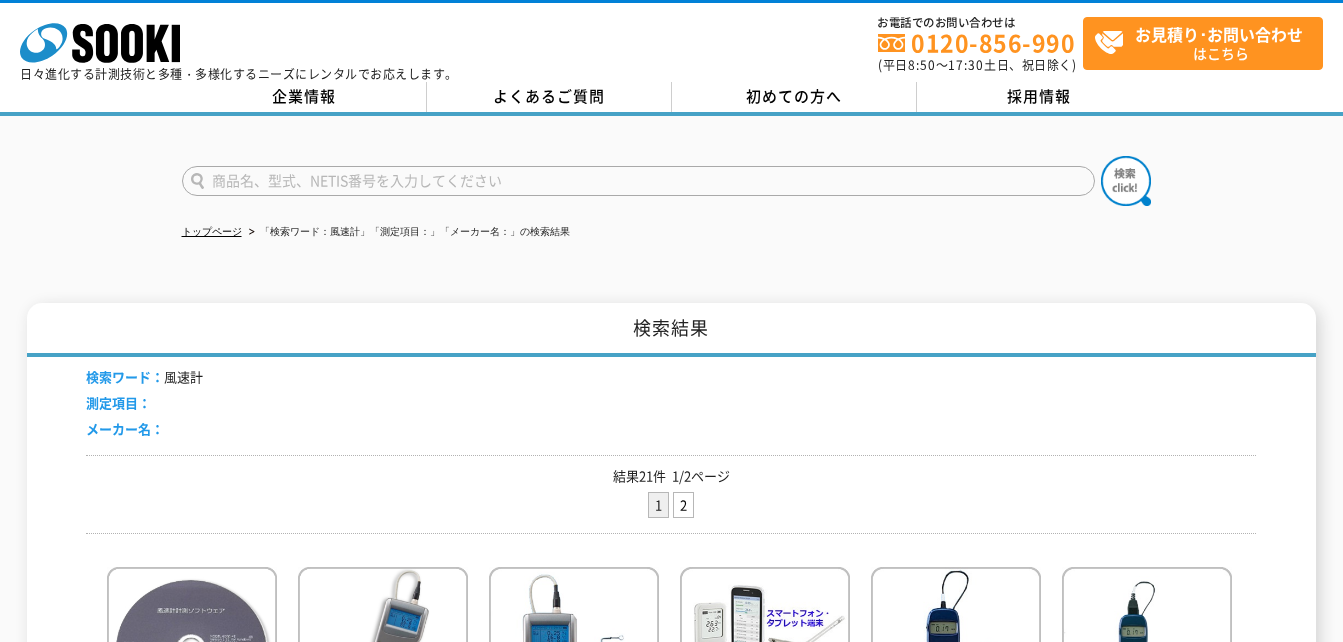 scroll, scrollTop: 0, scrollLeft: 0, axis: both 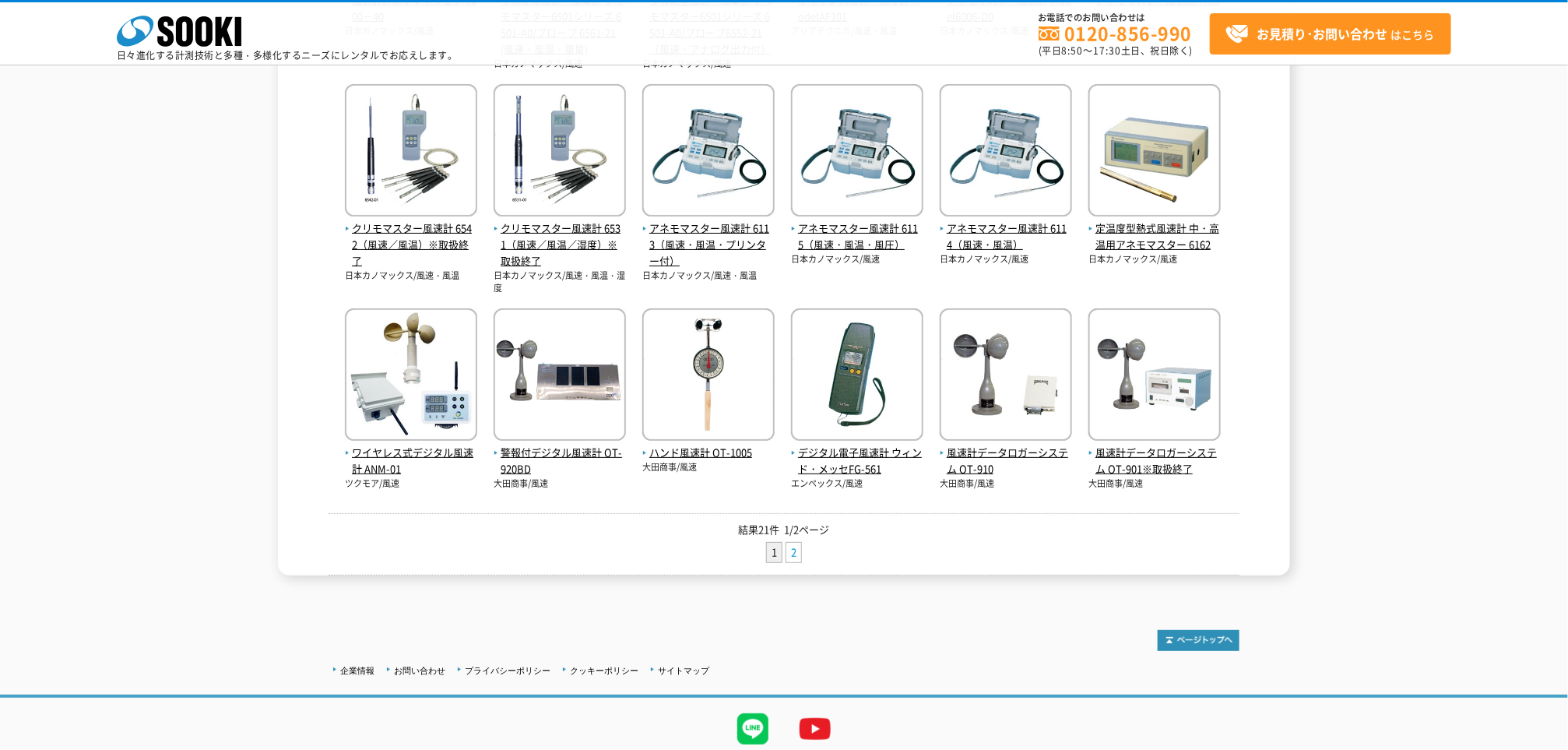 click on "2" at bounding box center [793, 552] 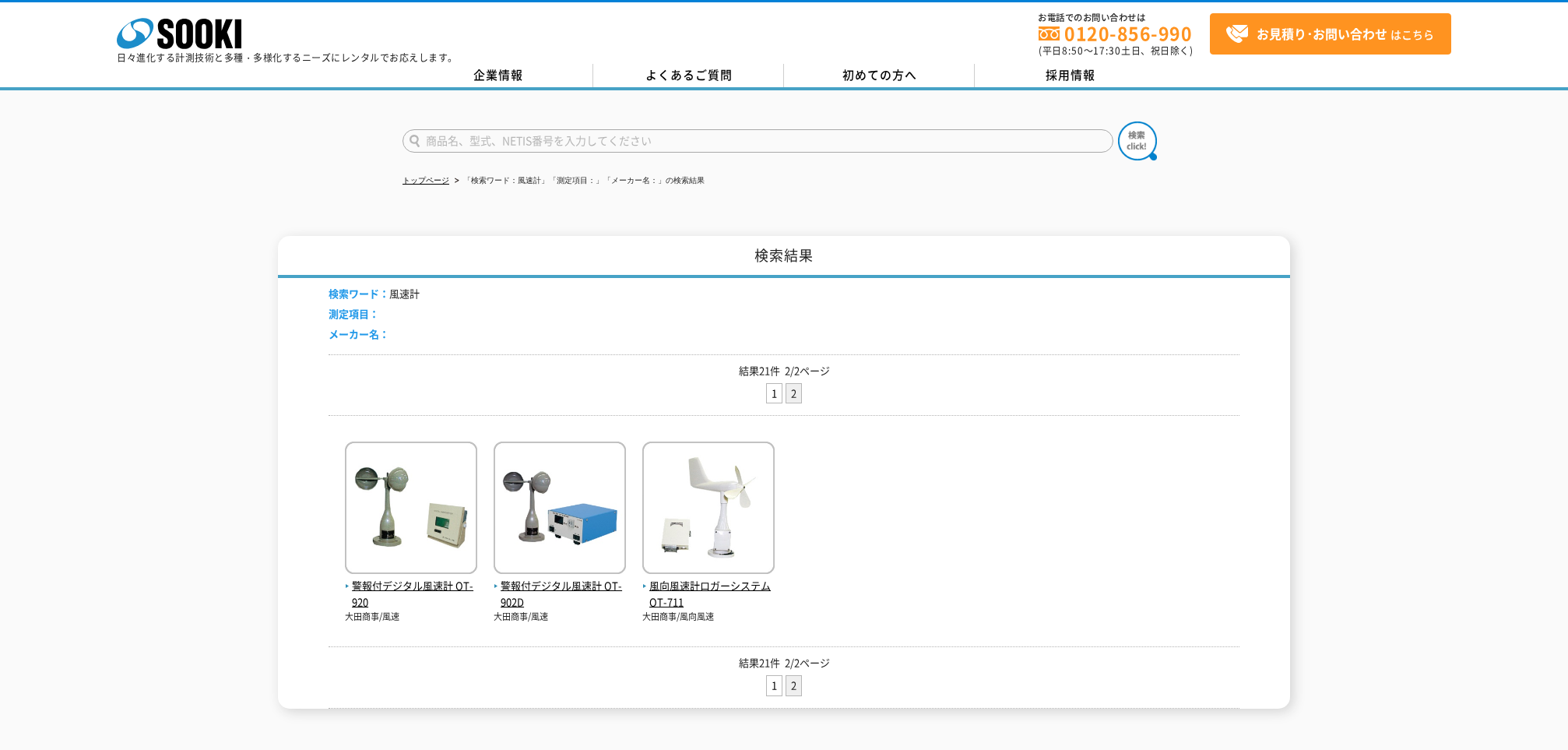 scroll, scrollTop: 0, scrollLeft: 0, axis: both 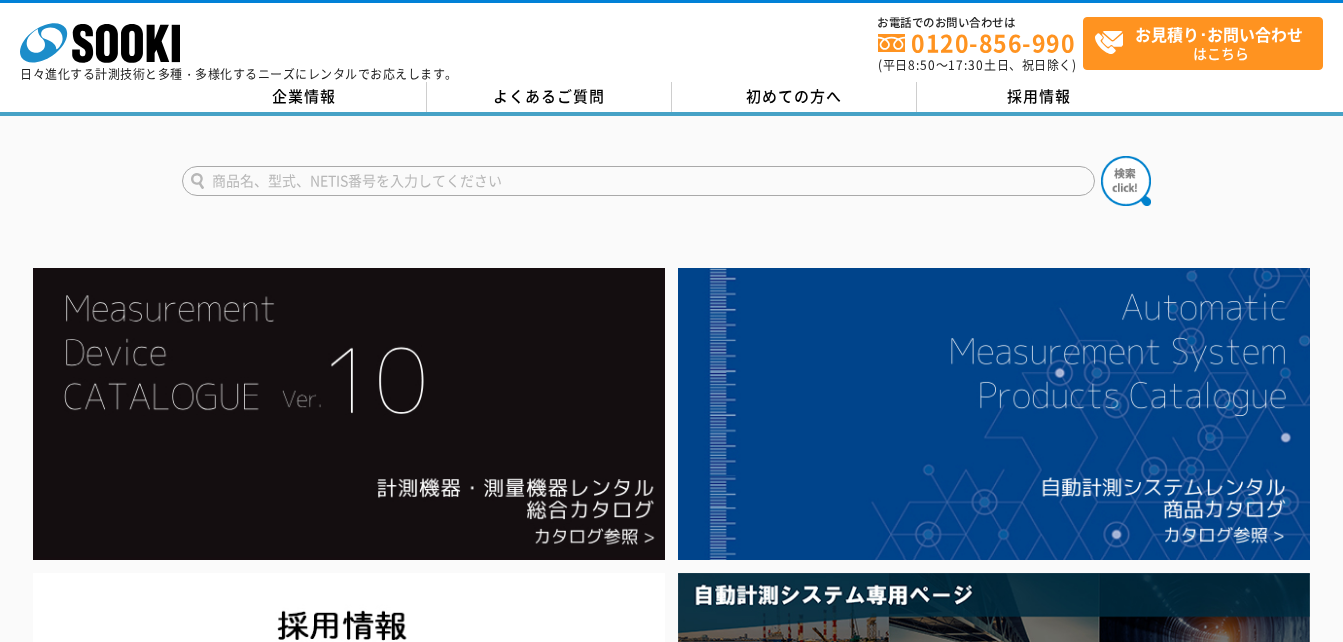 drag, startPoint x: 93, startPoint y: 237, endPoint x: 124, endPoint y: 221, distance: 34.88553 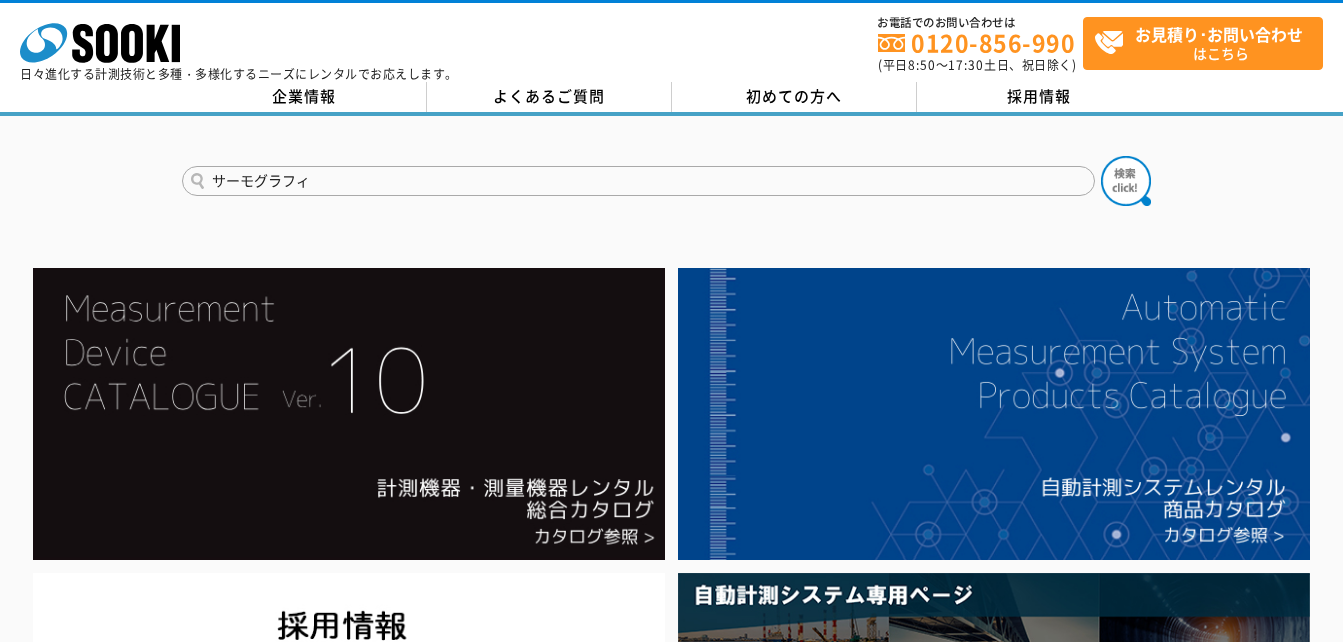 type on "サーモグラフィ" 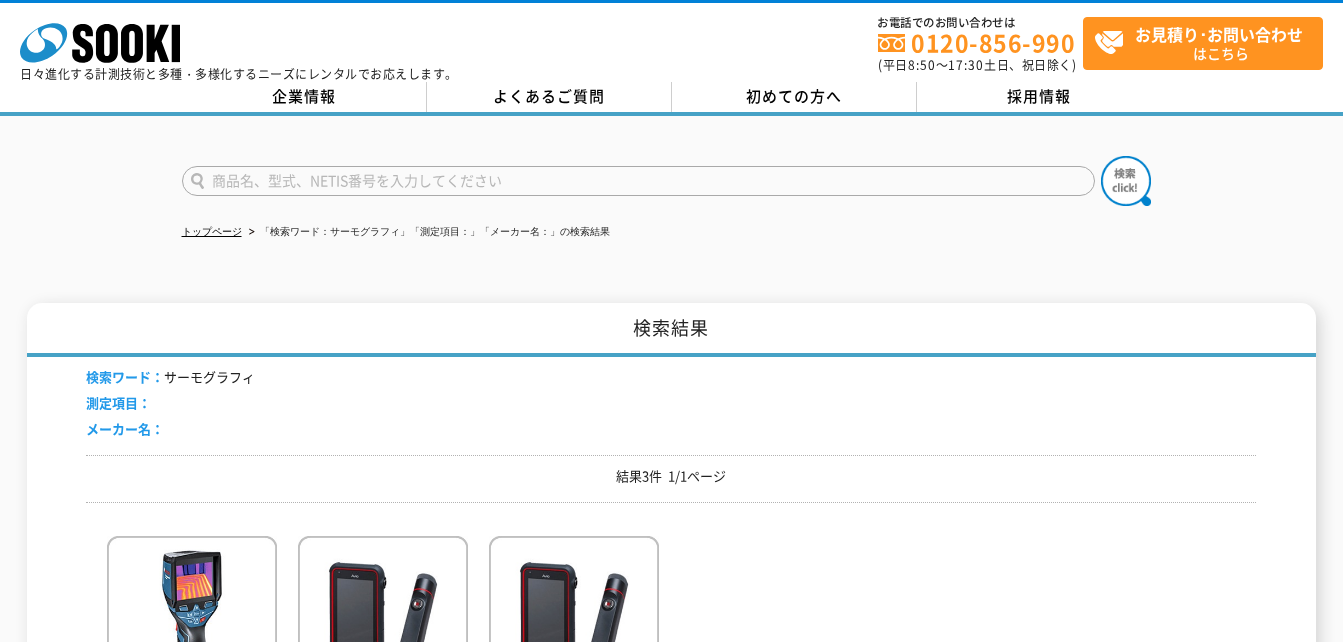 scroll, scrollTop: 0, scrollLeft: 0, axis: both 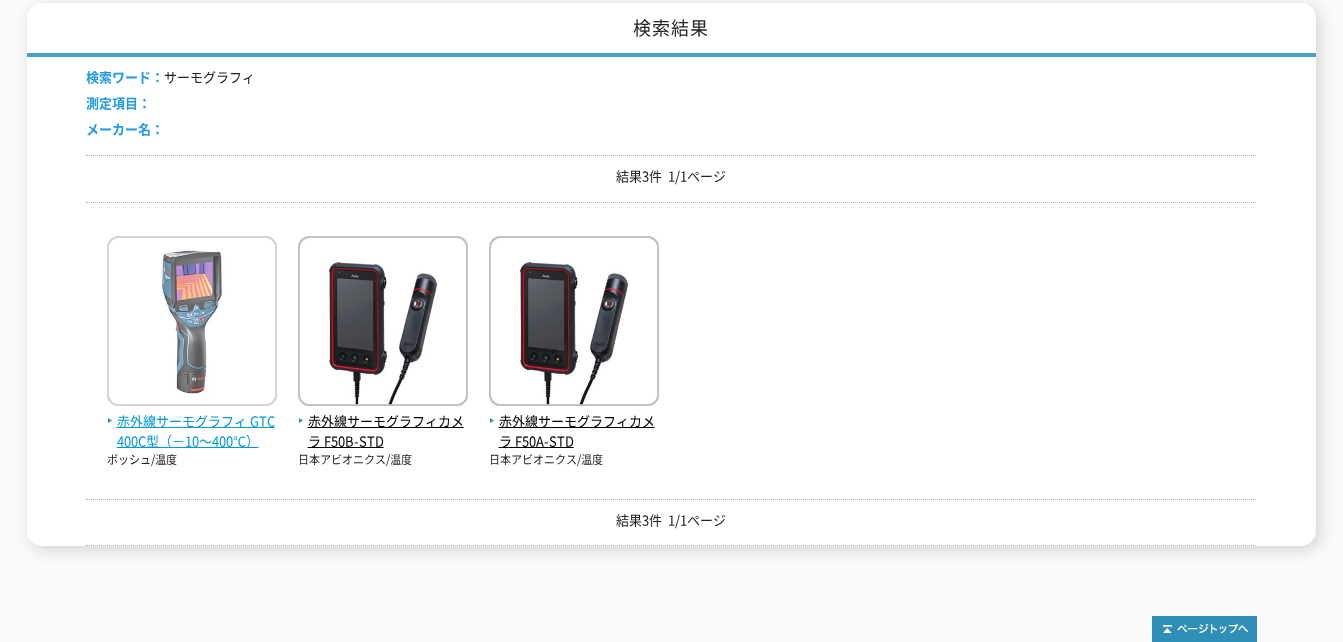click on "赤外線サーモグラフィ GTC400C型（－10～400℃）" at bounding box center (192, 432) 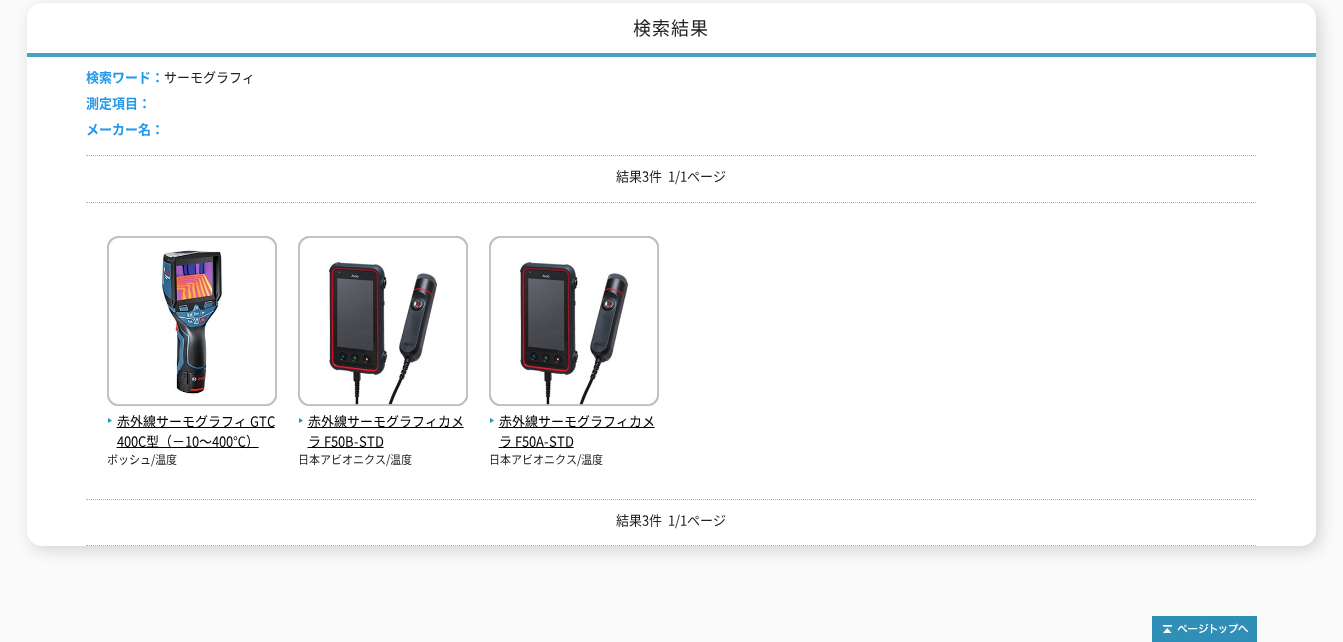 click on "赤外線サーモグラフィ GTC400C型（－10～400℃）
ボッシュ/温度
赤外線サーモグラフィカメラ F50B-STD" at bounding box center (671, 343) 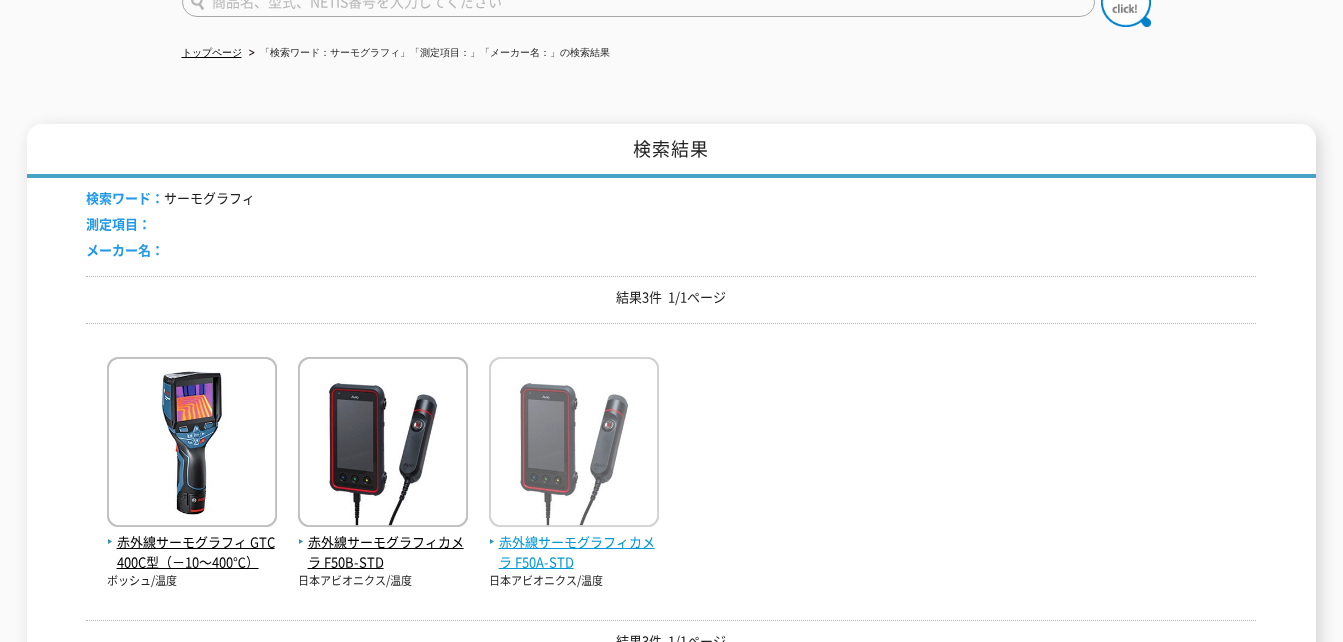 scroll, scrollTop: 200, scrollLeft: 0, axis: vertical 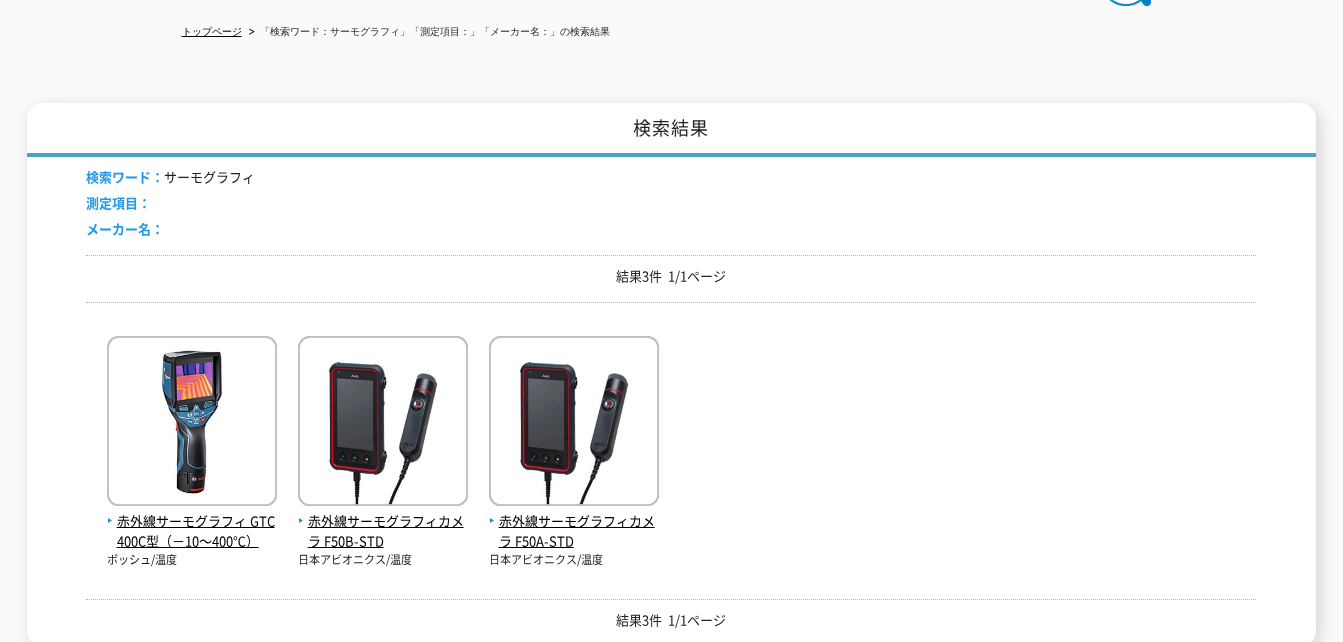 click on "検索ワード： サーモグラフィ
測定項目：
メーカー名：" at bounding box center (671, 205) 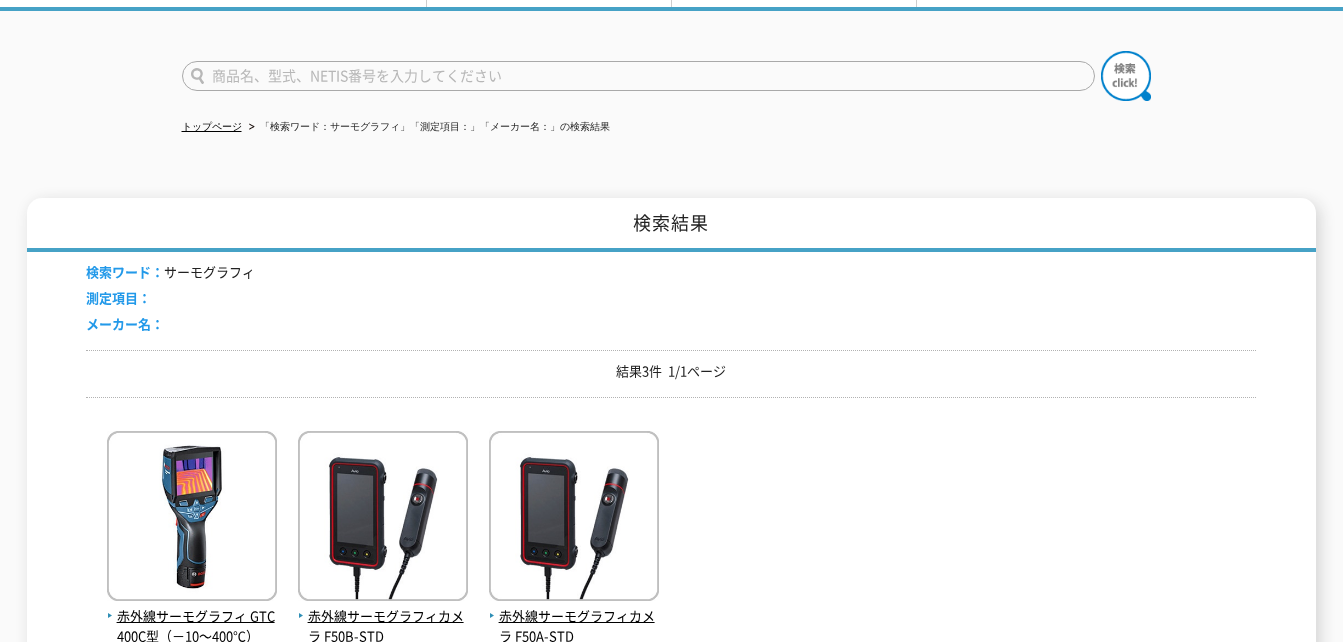 scroll, scrollTop: 0, scrollLeft: 0, axis: both 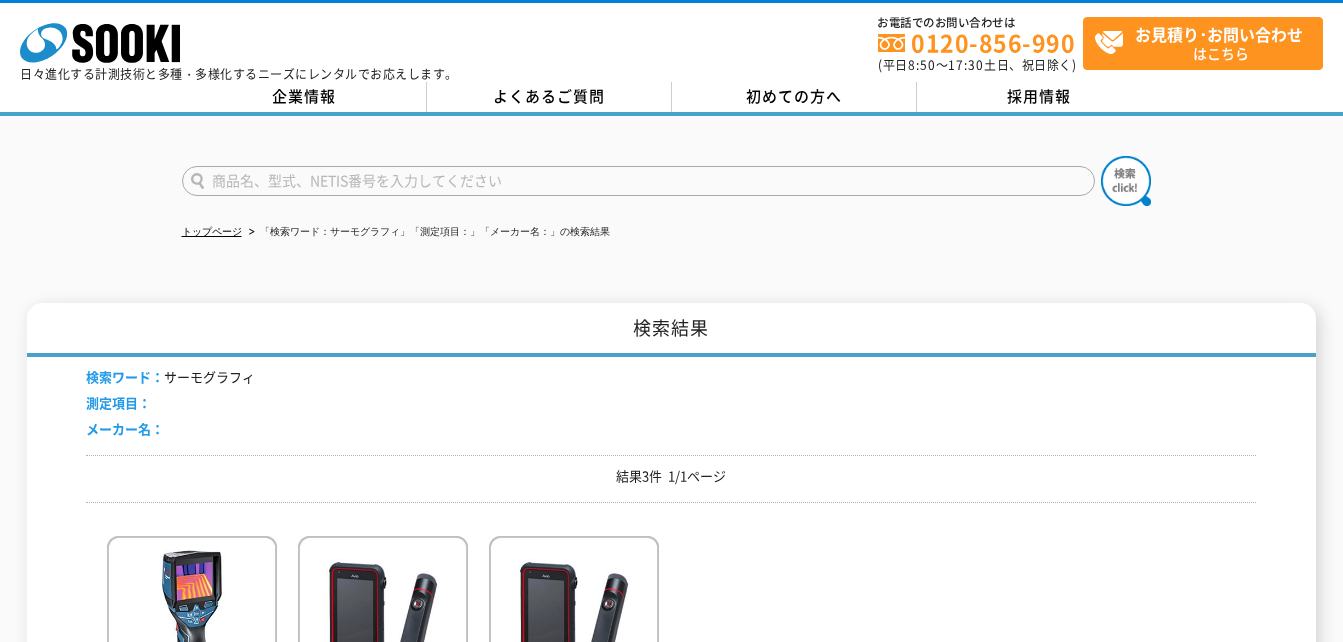 click at bounding box center (638, 181) 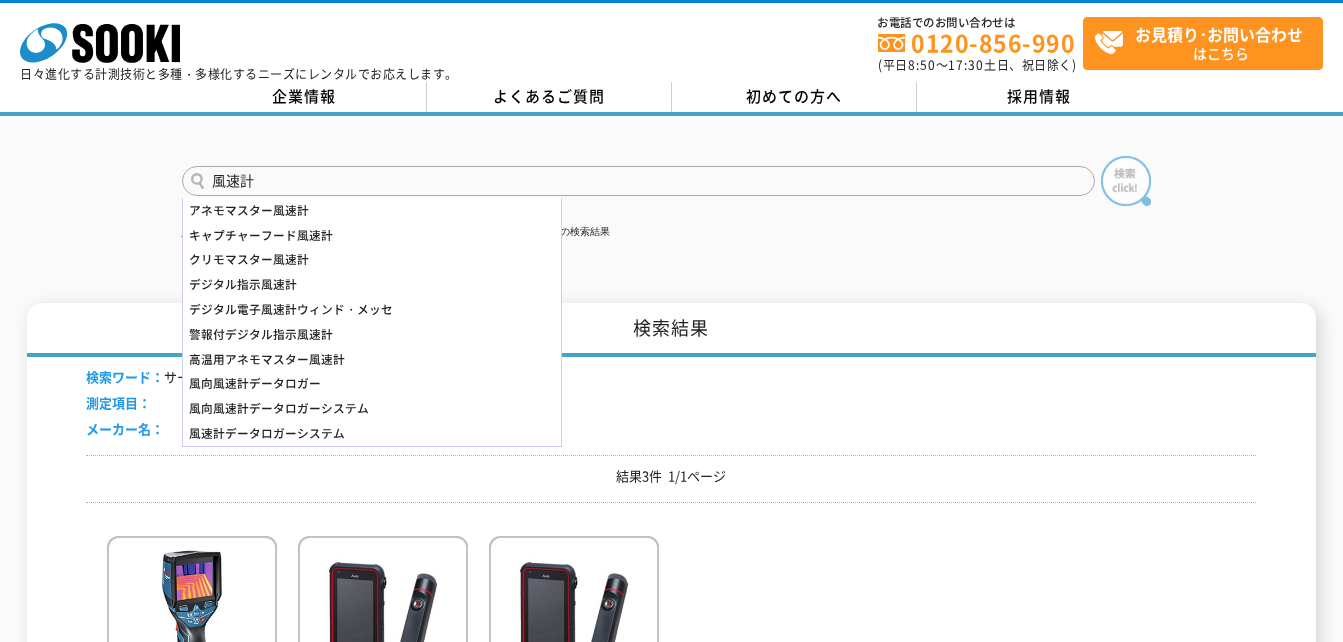 type on "風速計" 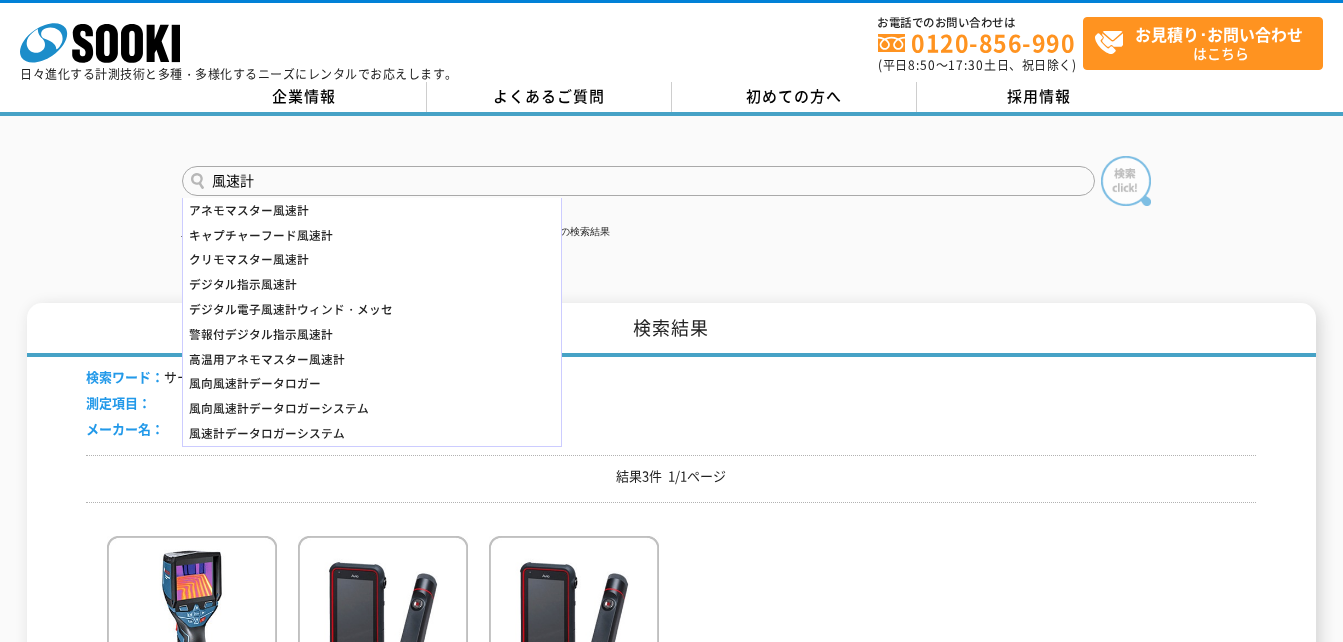 click at bounding box center (1126, 181) 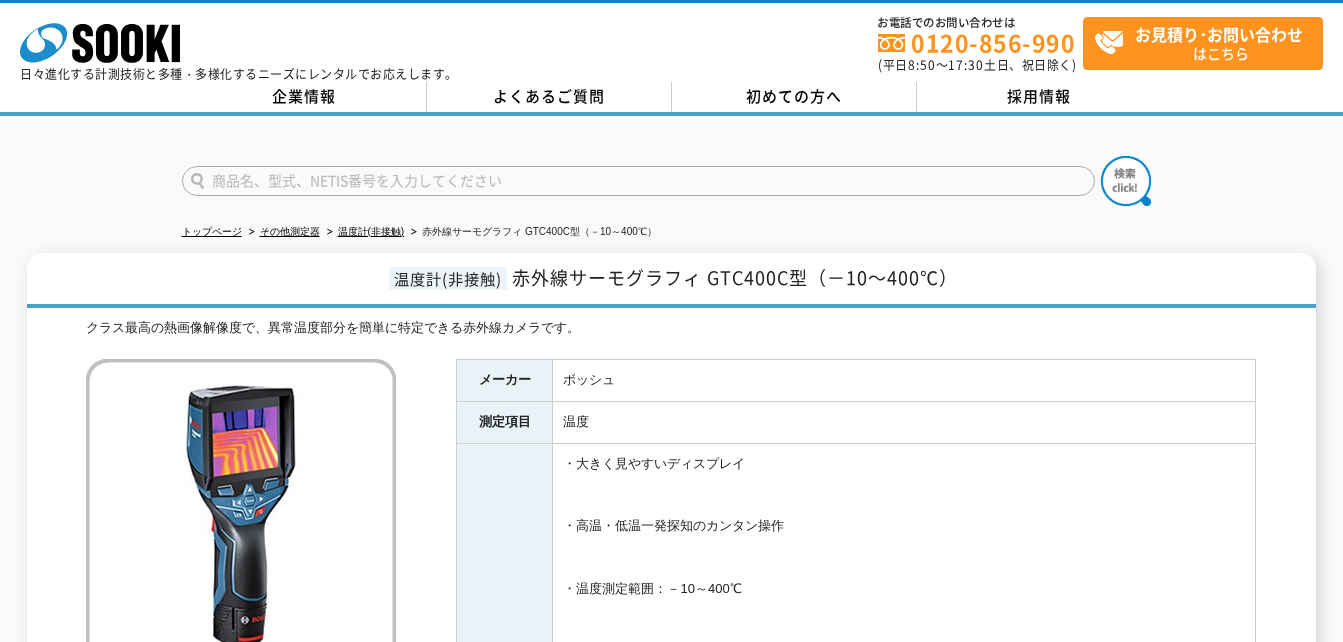 scroll, scrollTop: 0, scrollLeft: 0, axis: both 